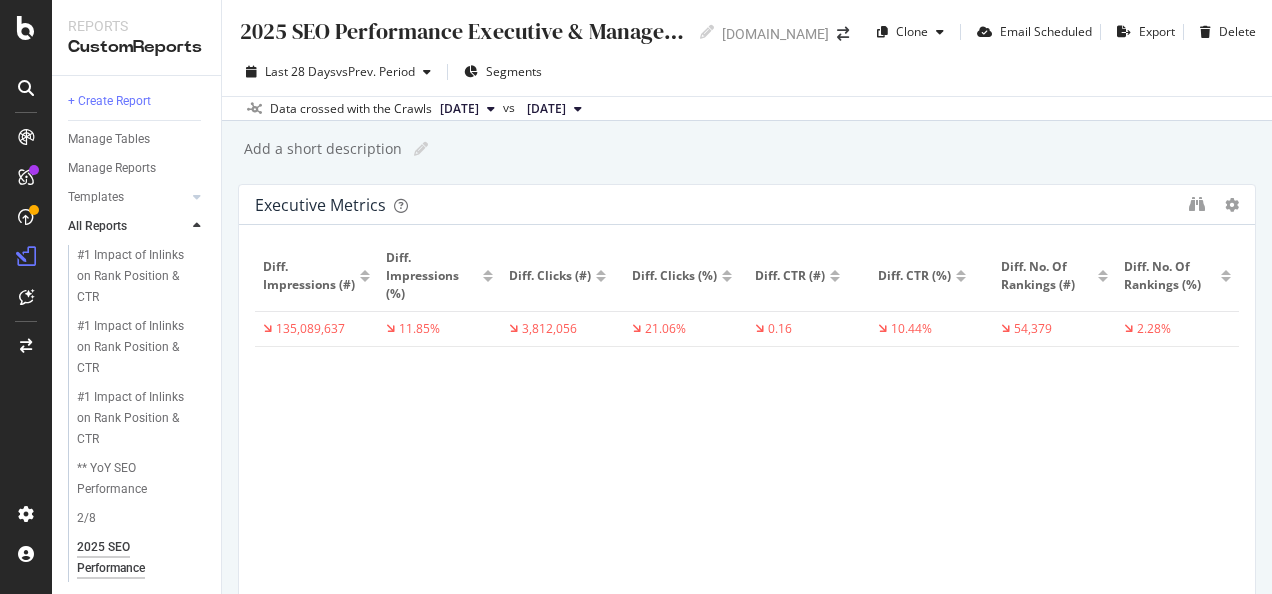 scroll, scrollTop: 0, scrollLeft: 0, axis: both 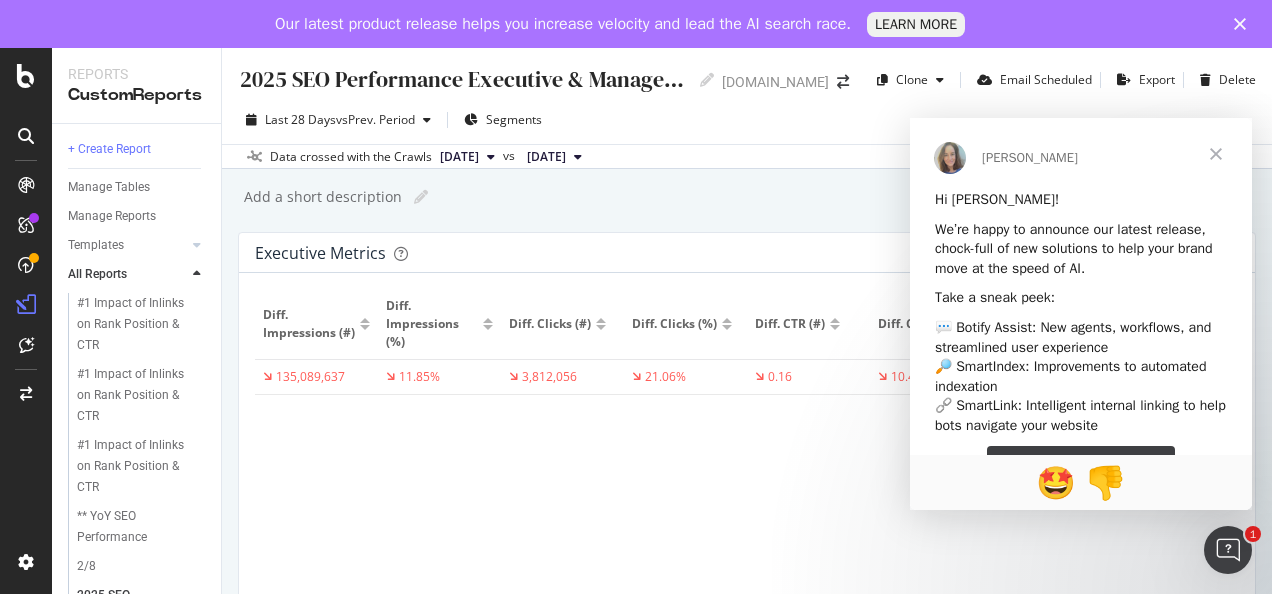 click at bounding box center [1216, 154] 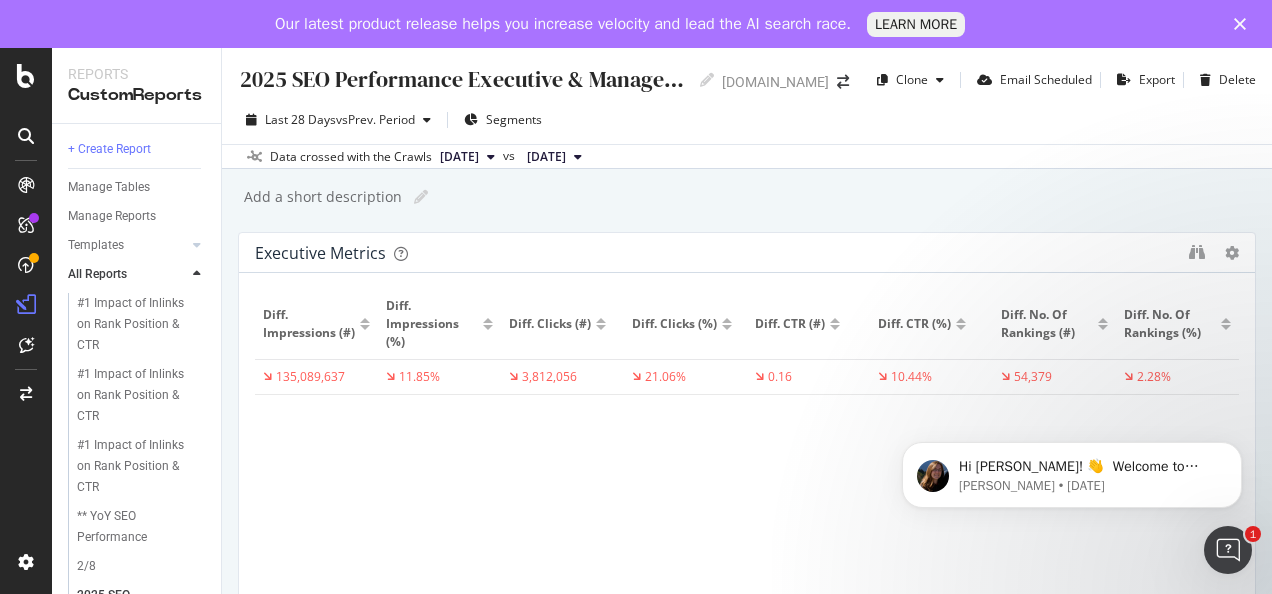 scroll, scrollTop: 0, scrollLeft: 0, axis: both 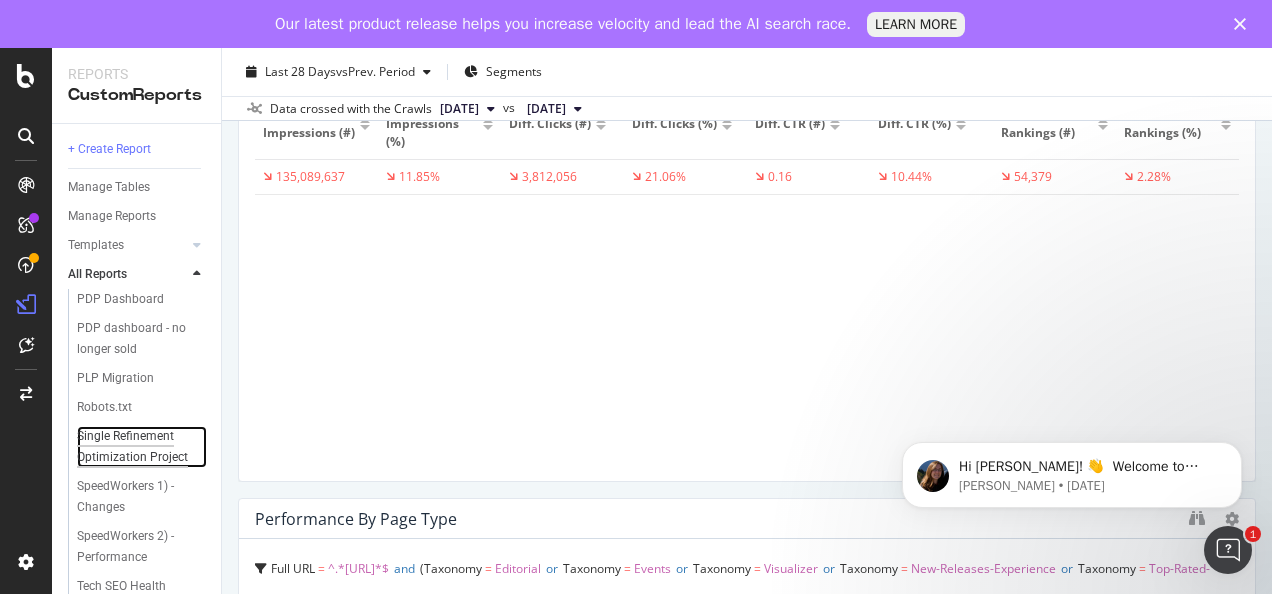 click on "Single Refinement Optimization Project" at bounding box center [136, 447] 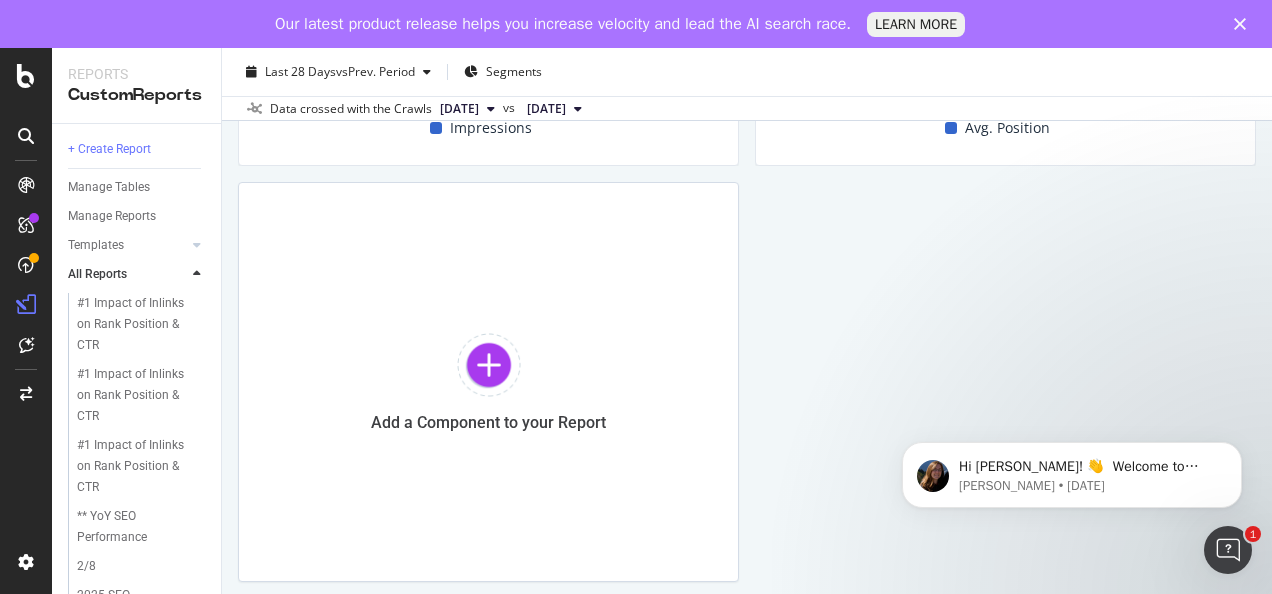 scroll, scrollTop: 1474, scrollLeft: 0, axis: vertical 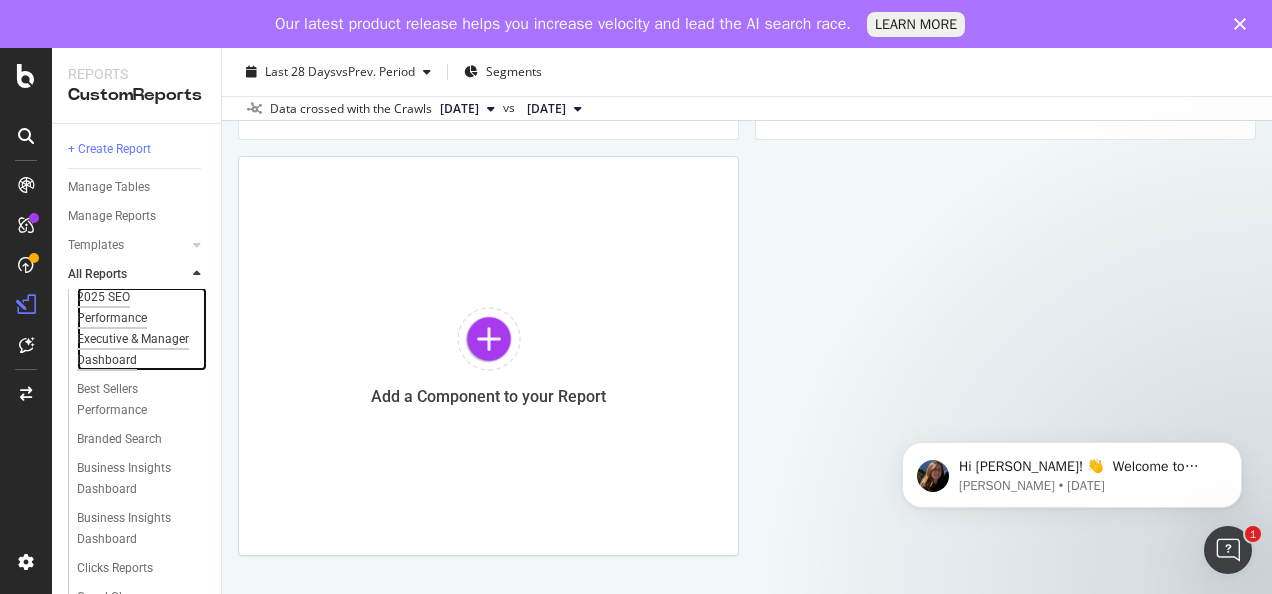 click on "2025 SEO Performance Executive & Manager Dashboard" at bounding box center [138, 329] 